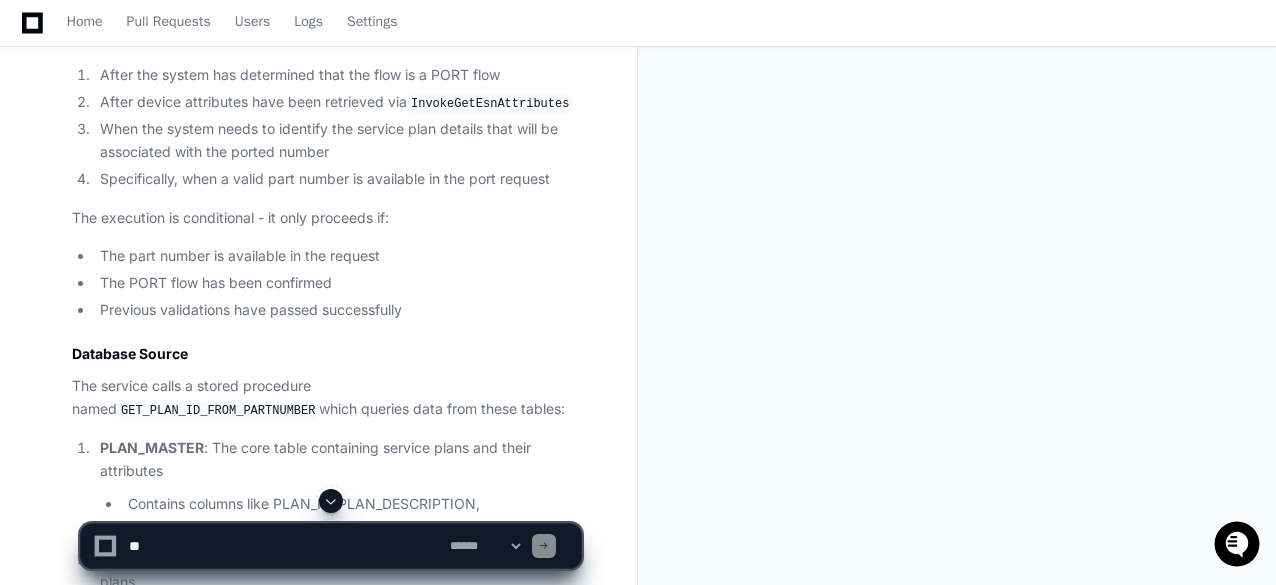 scroll, scrollTop: 19237, scrollLeft: 0, axis: vertical 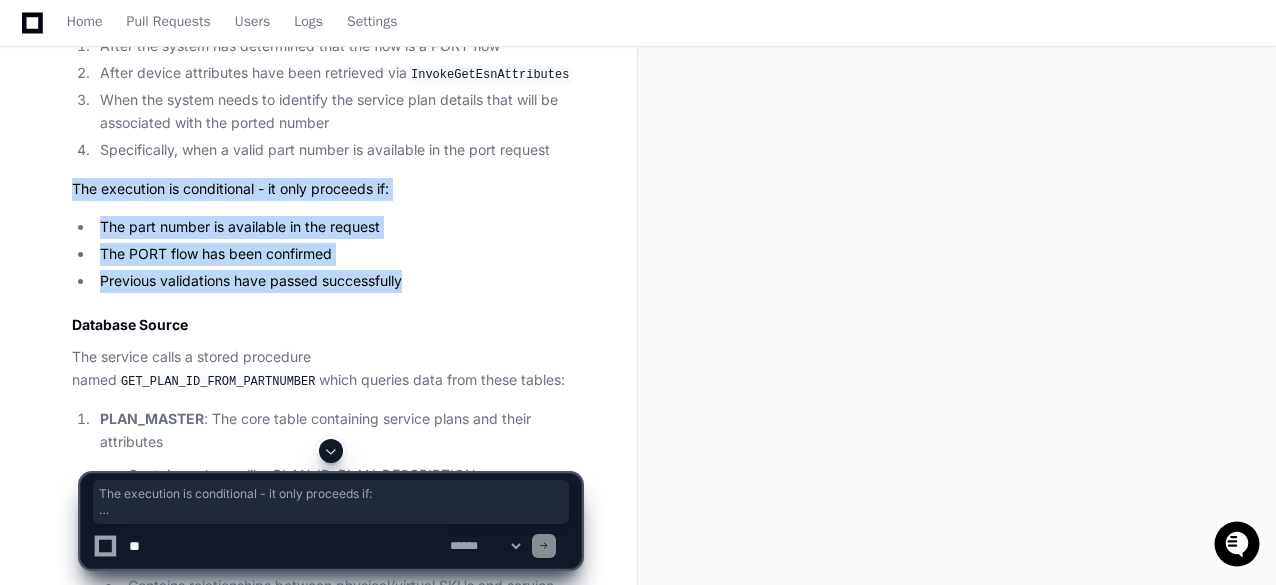 drag, startPoint x: 430, startPoint y: 410, endPoint x: 67, endPoint y: 315, distance: 375.22528 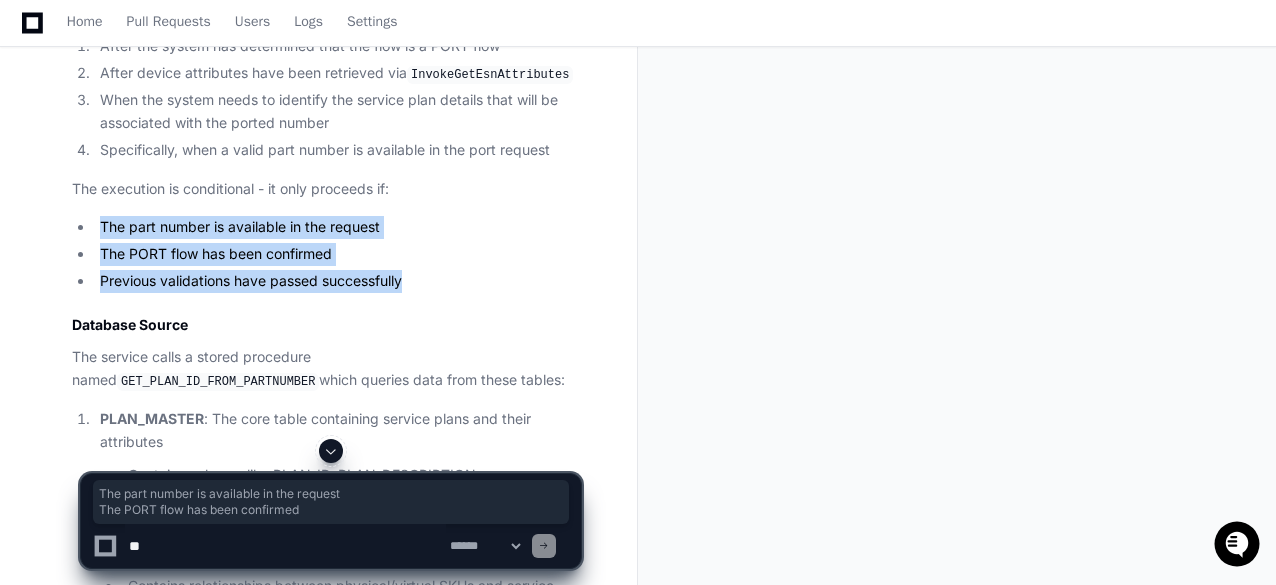 drag, startPoint x: 100, startPoint y: 357, endPoint x: 418, endPoint y: 408, distance: 322.06366 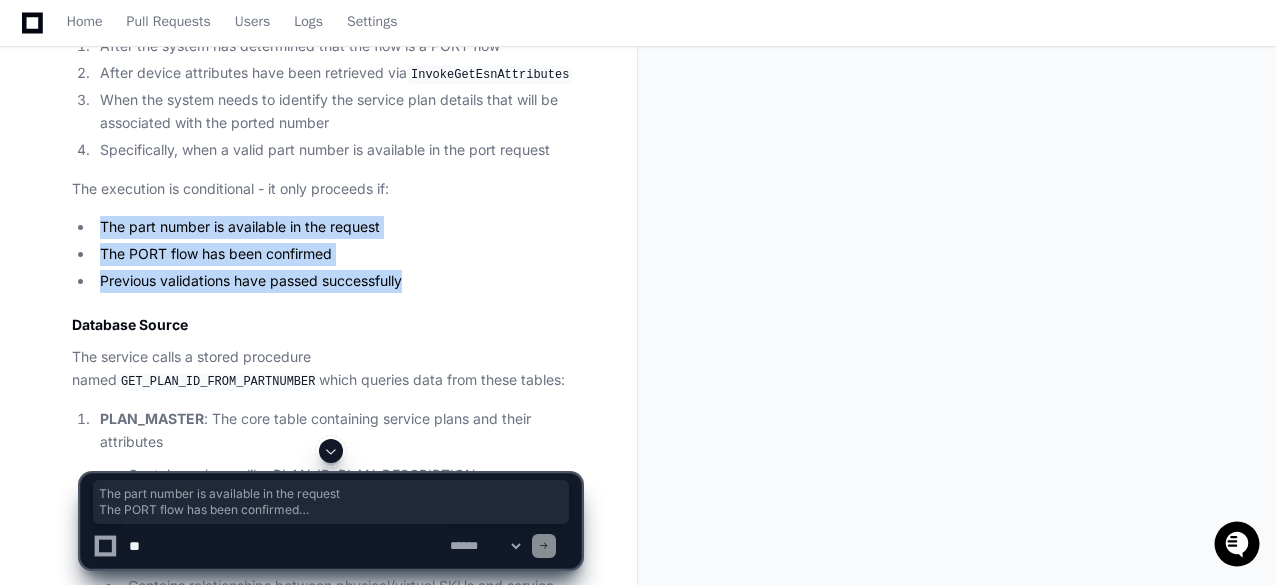 click on "Previous validations have passed successfully" 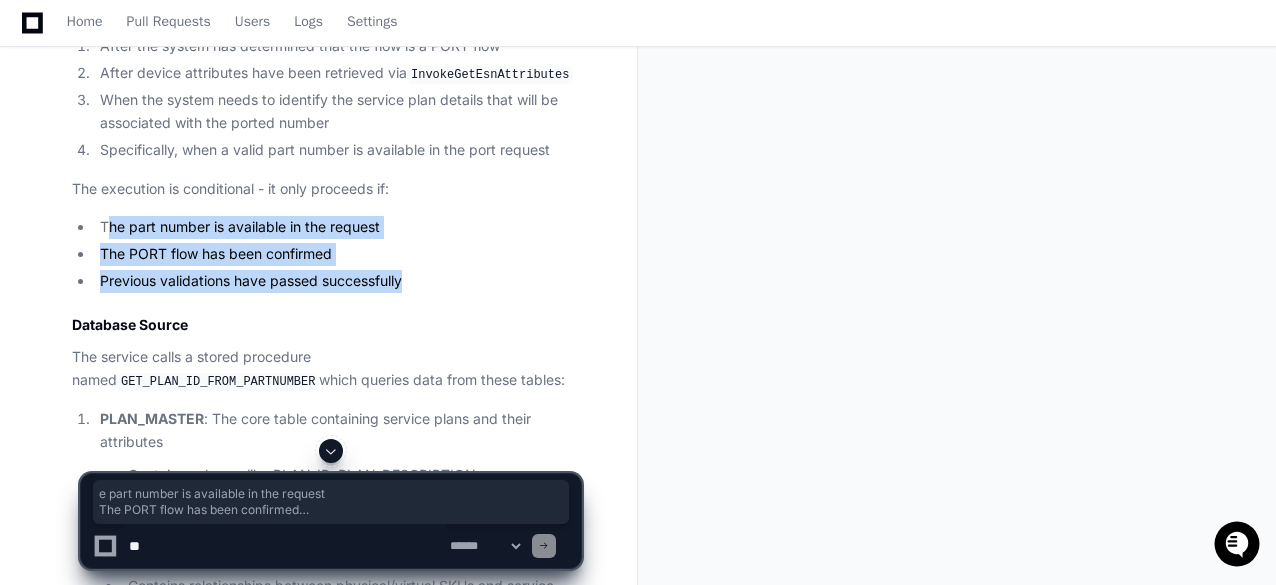 drag, startPoint x: 408, startPoint y: 406, endPoint x: 106, endPoint y: 357, distance: 305.94934 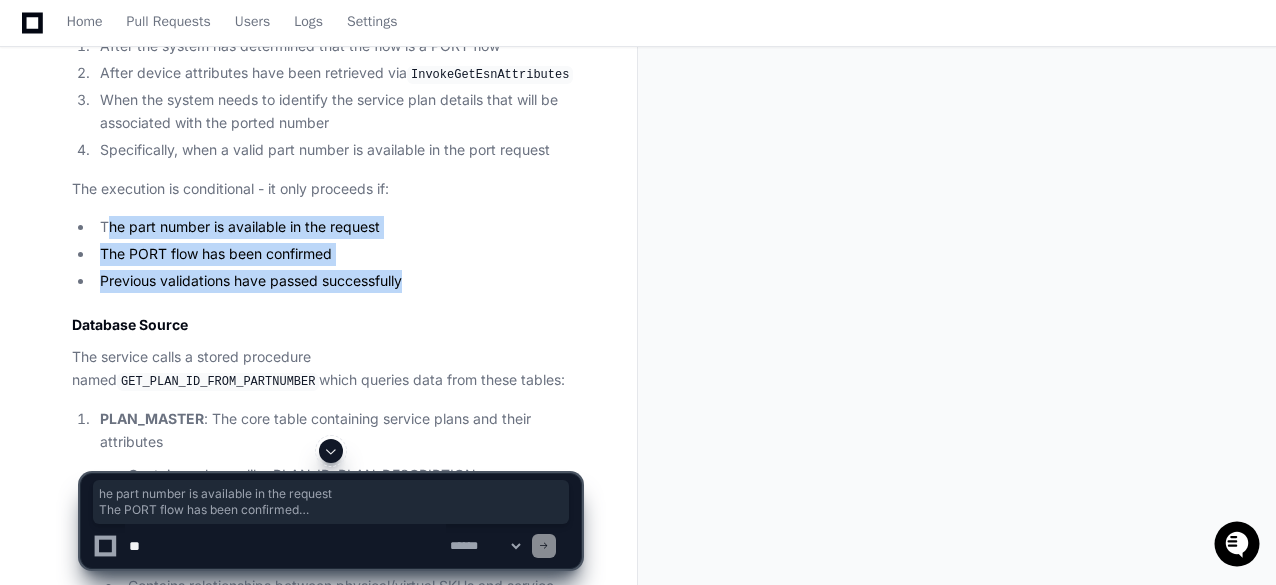 click on "The part number is available in the request" 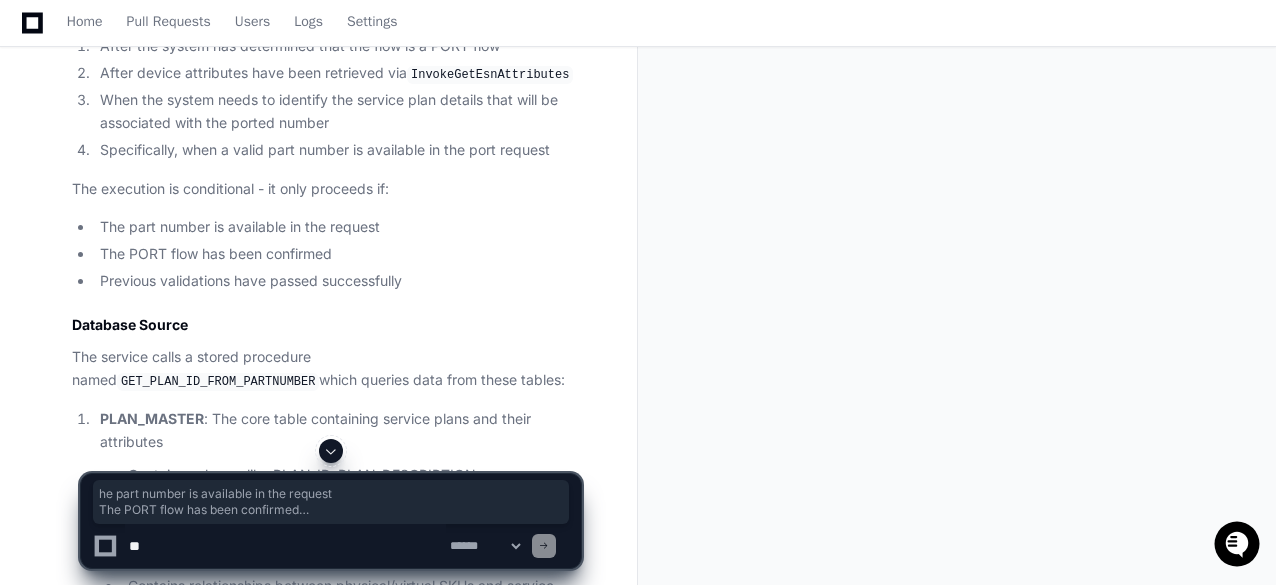 click on "The part number is available in the request" 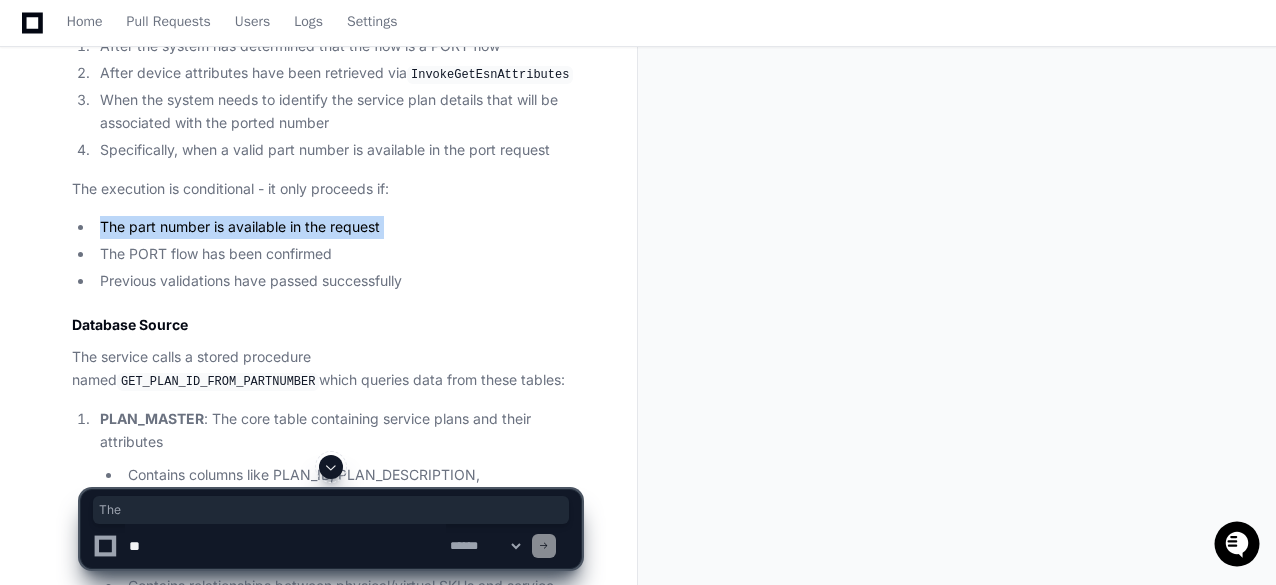 click on "The part number is available in the request" 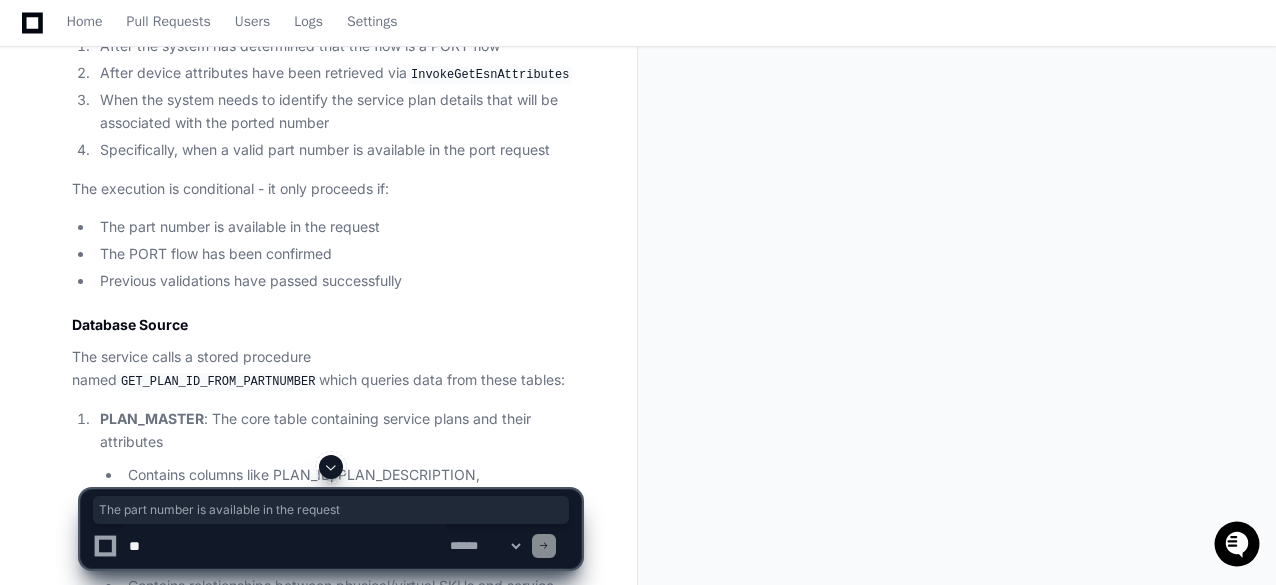 click on "The PORT flow has been confirmed" 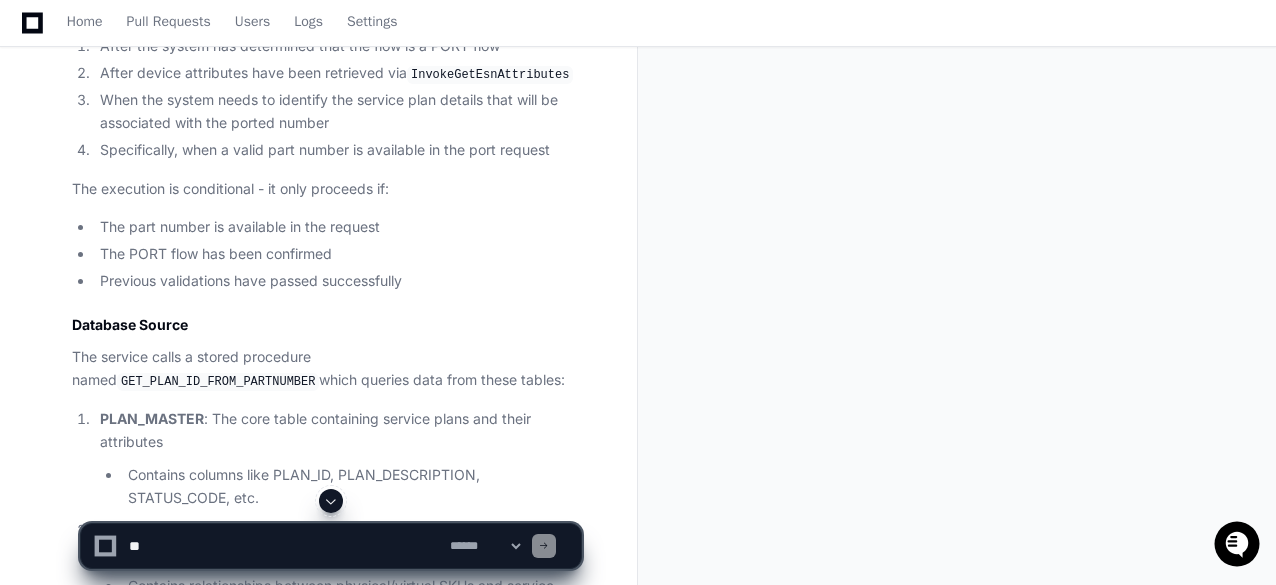 click on "The PORT flow has been confirmed" 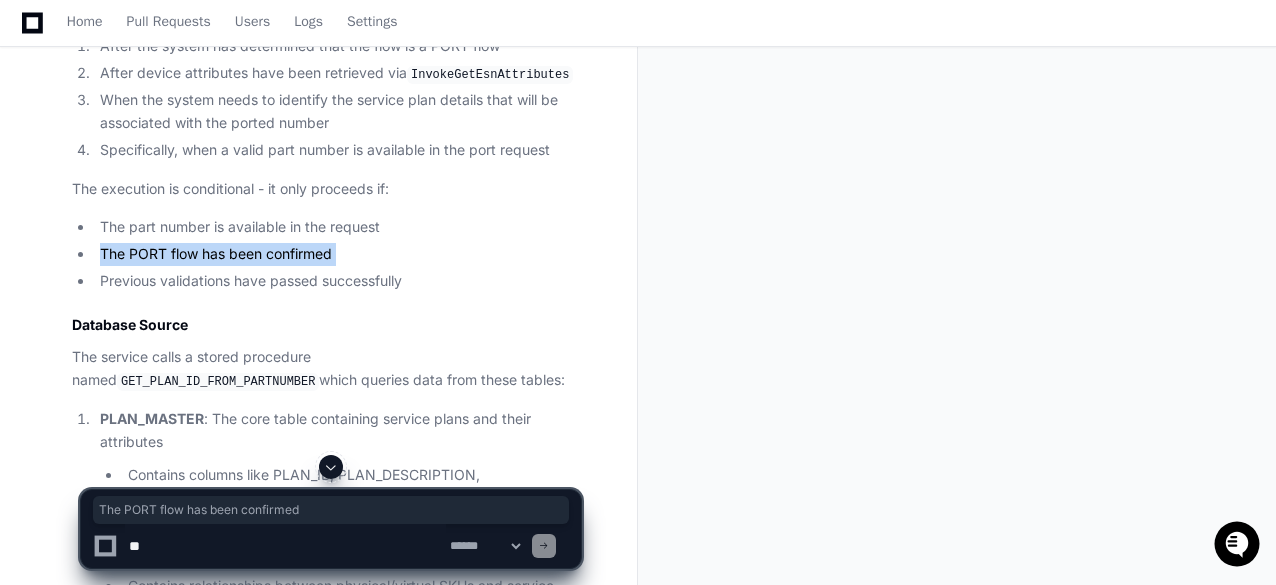 click on "The PORT flow has been confirmed" 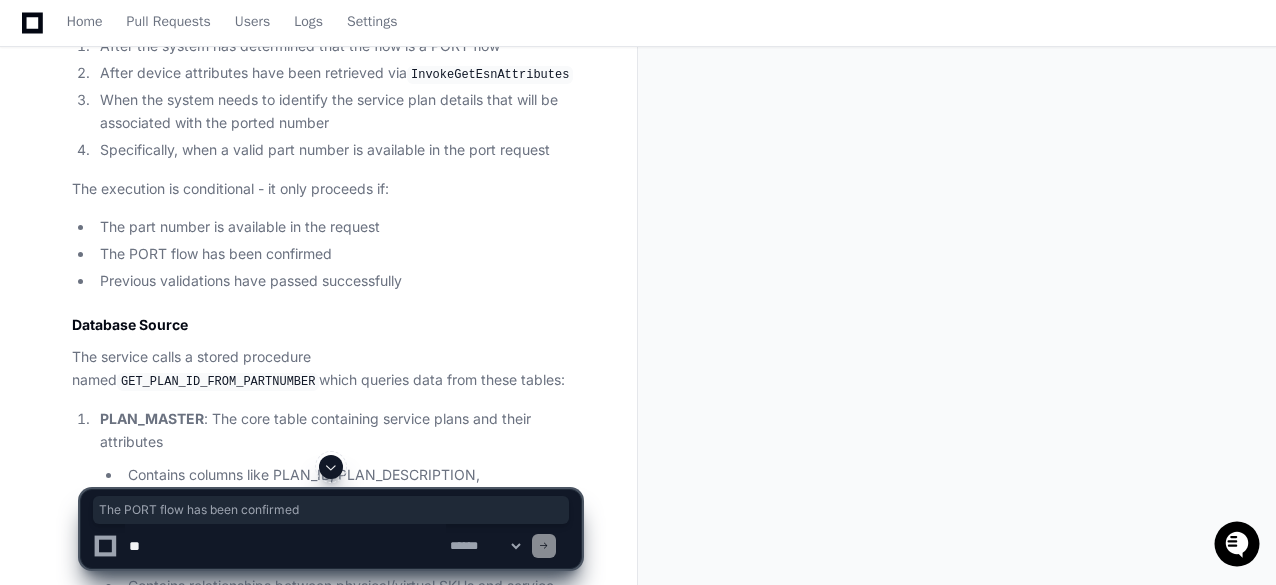 click on "Previous validations have passed successfully" 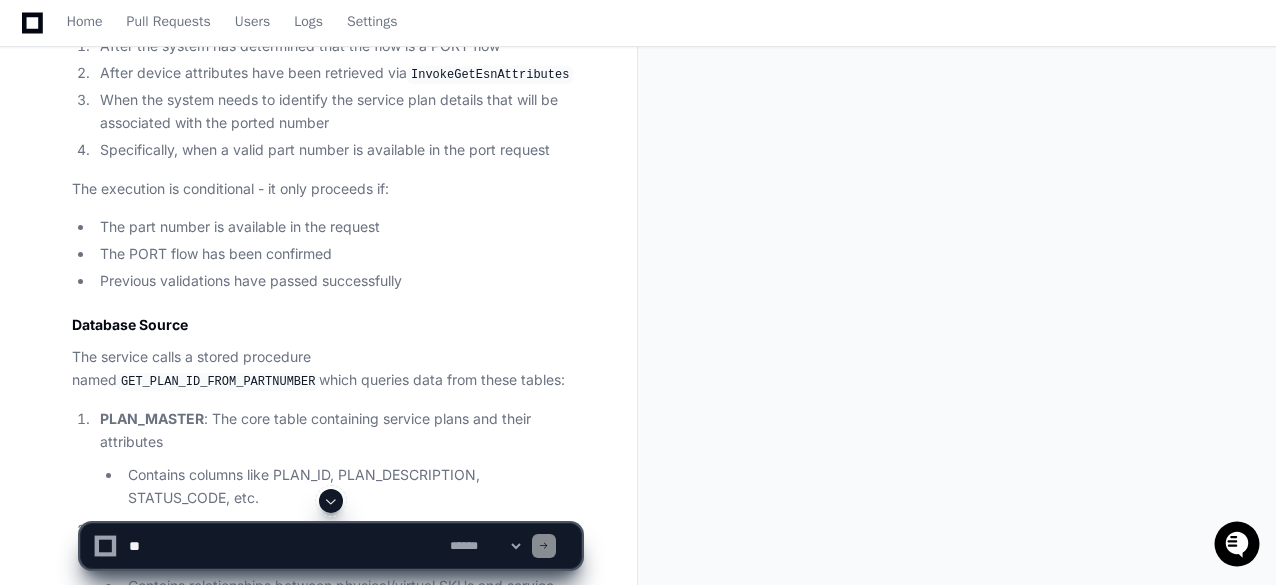click on "Previous validations have passed successfully" 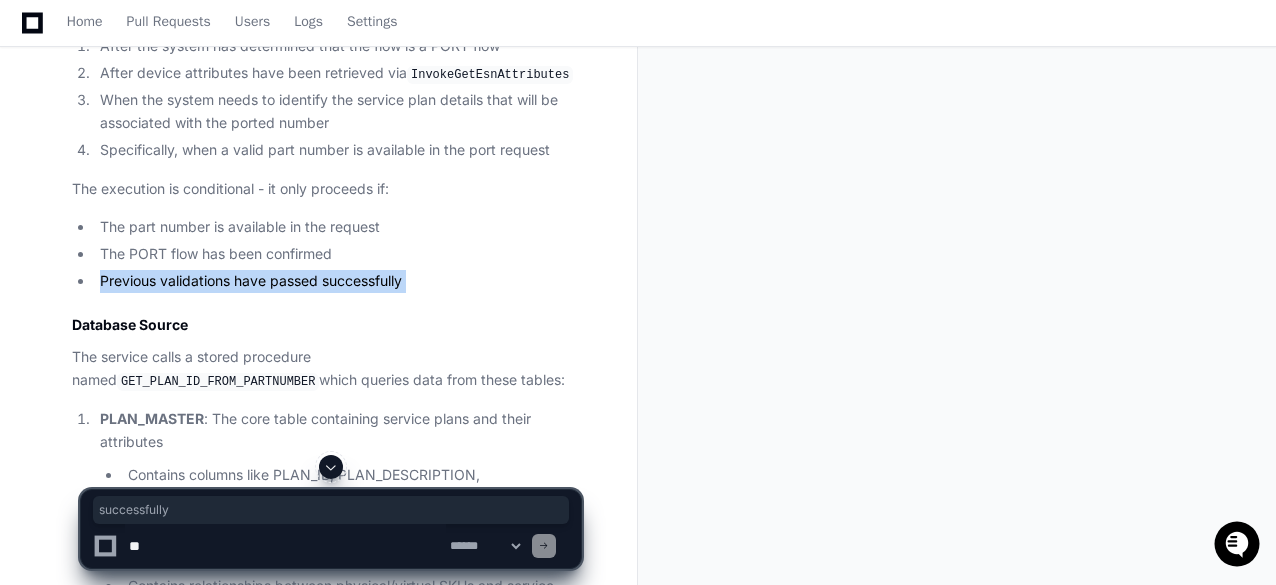 click on "Previous validations have passed successfully" 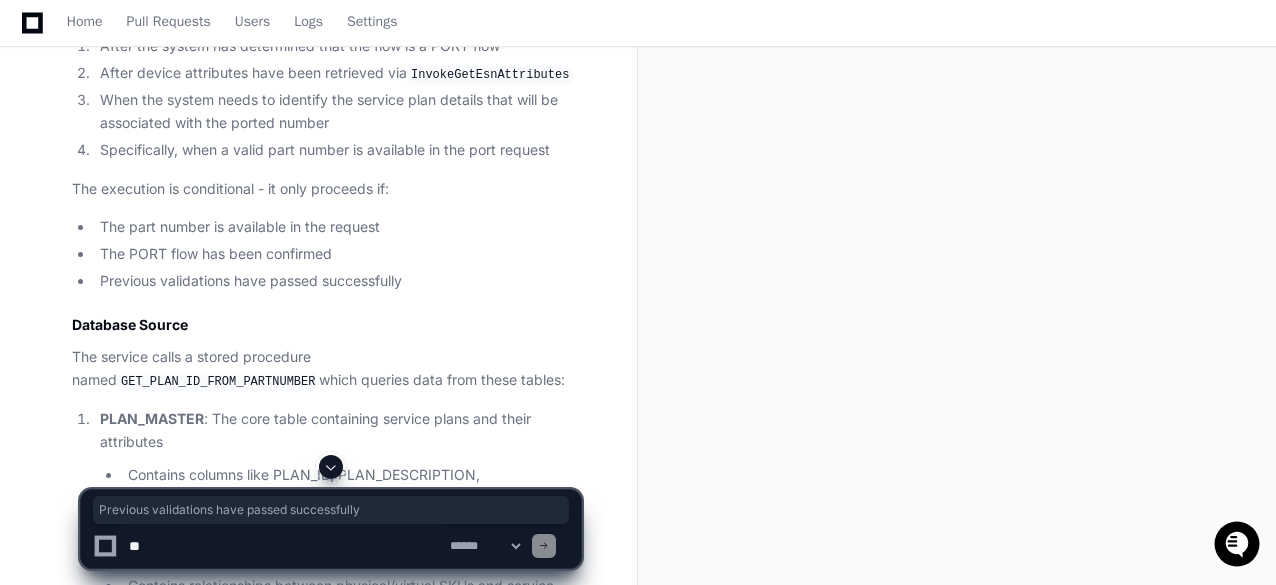 click on "The part number is available in the request" 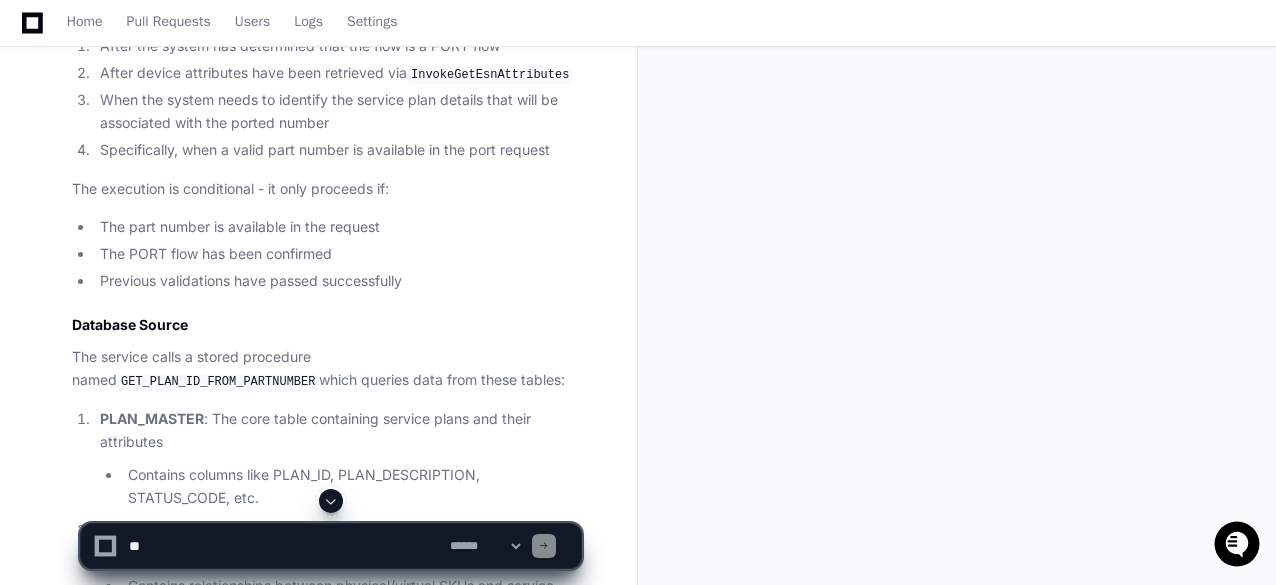 click on "The part number is available in the request" 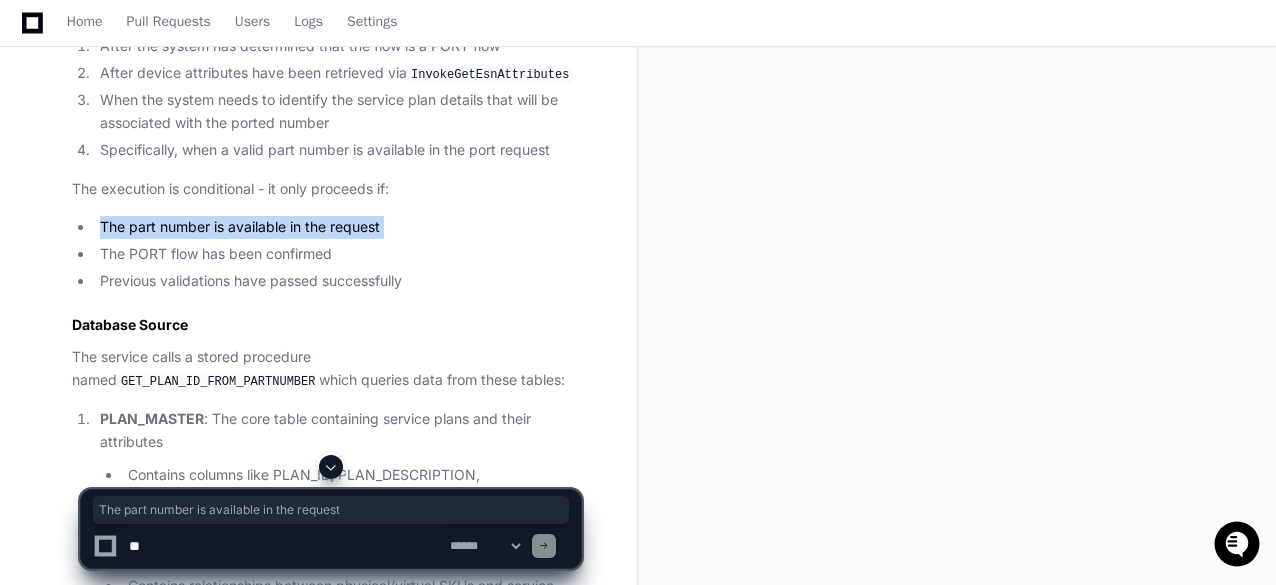click on "The part number is available in the request" 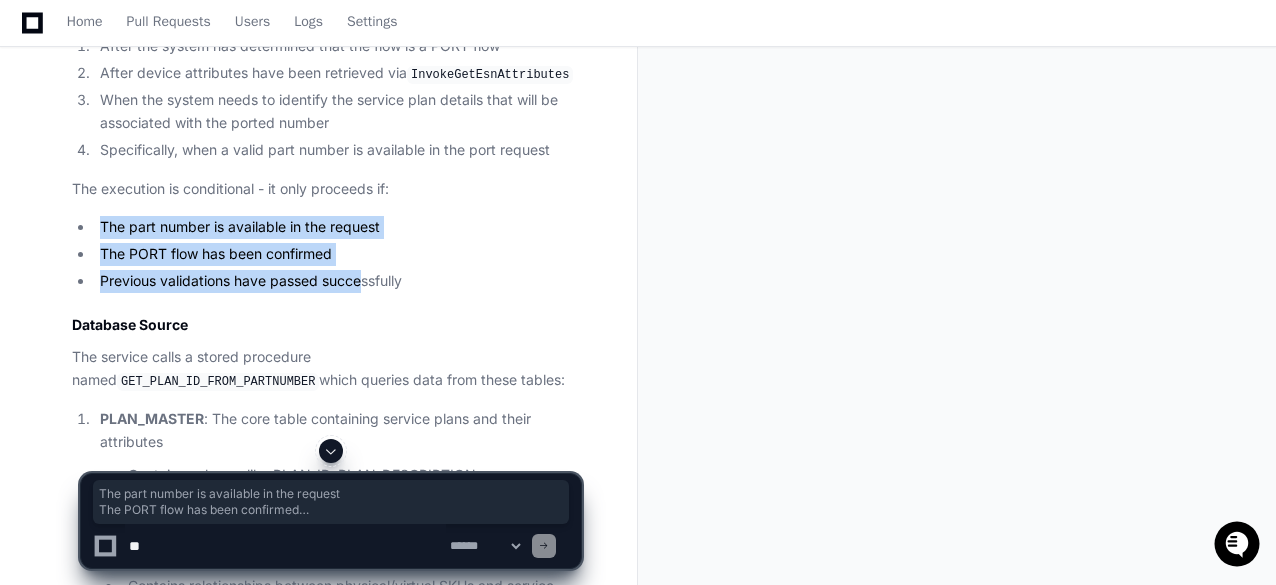 drag, startPoint x: 116, startPoint y: 369, endPoint x: 366, endPoint y: 409, distance: 253.17978 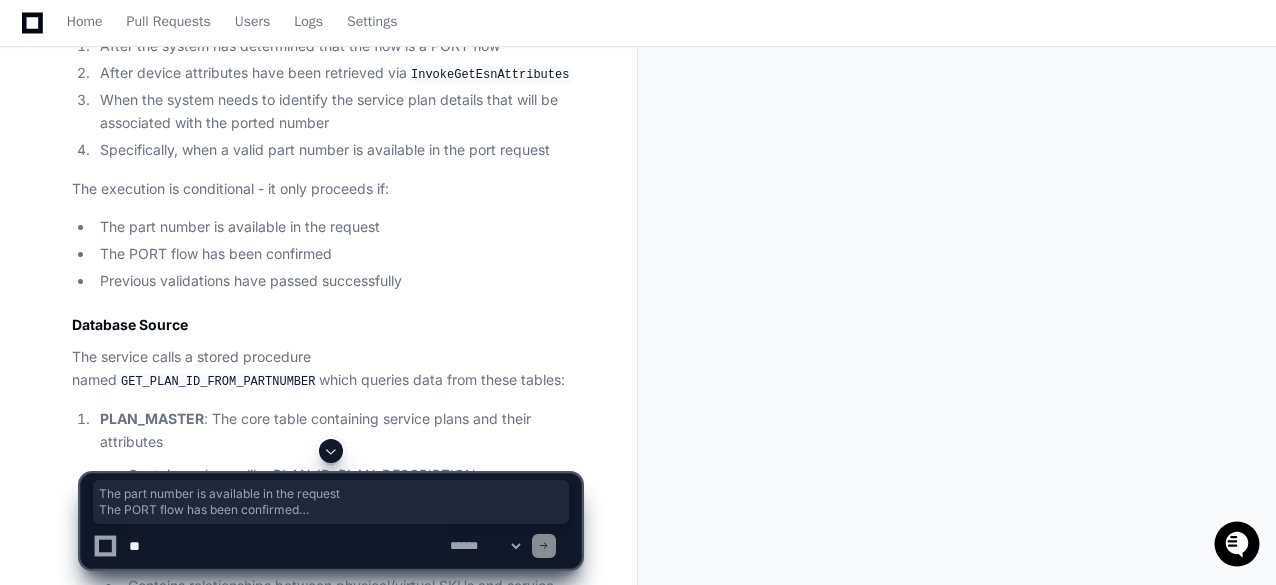 click on "Previous validations have passed successfully" 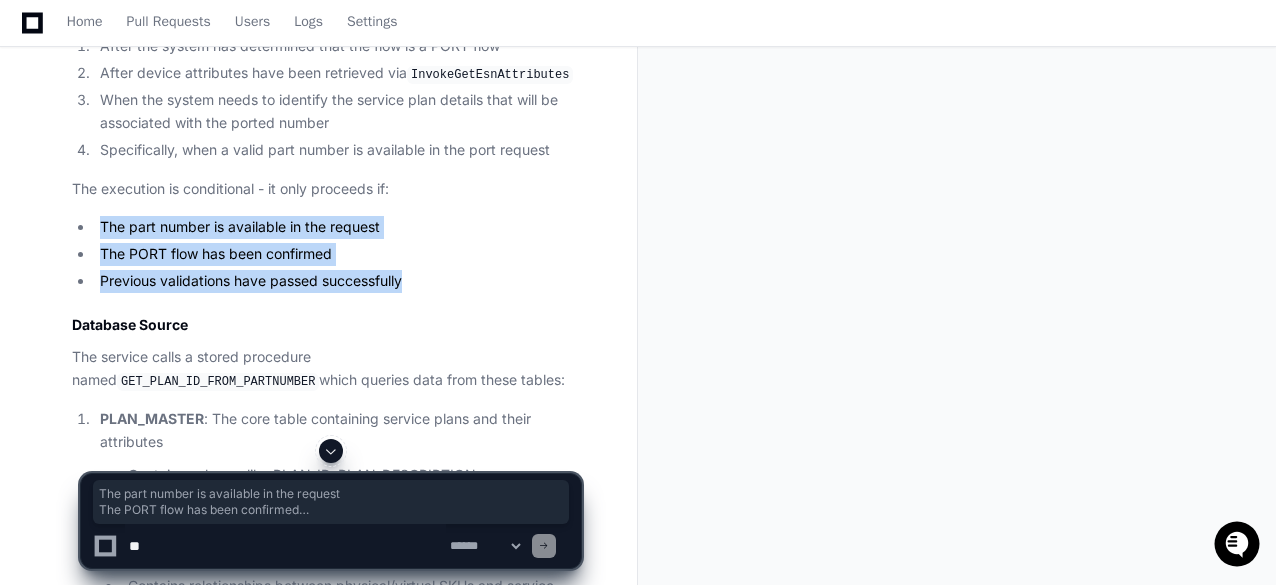 drag, startPoint x: 410, startPoint y: 415, endPoint x: 80, endPoint y: 363, distance: 334.07184 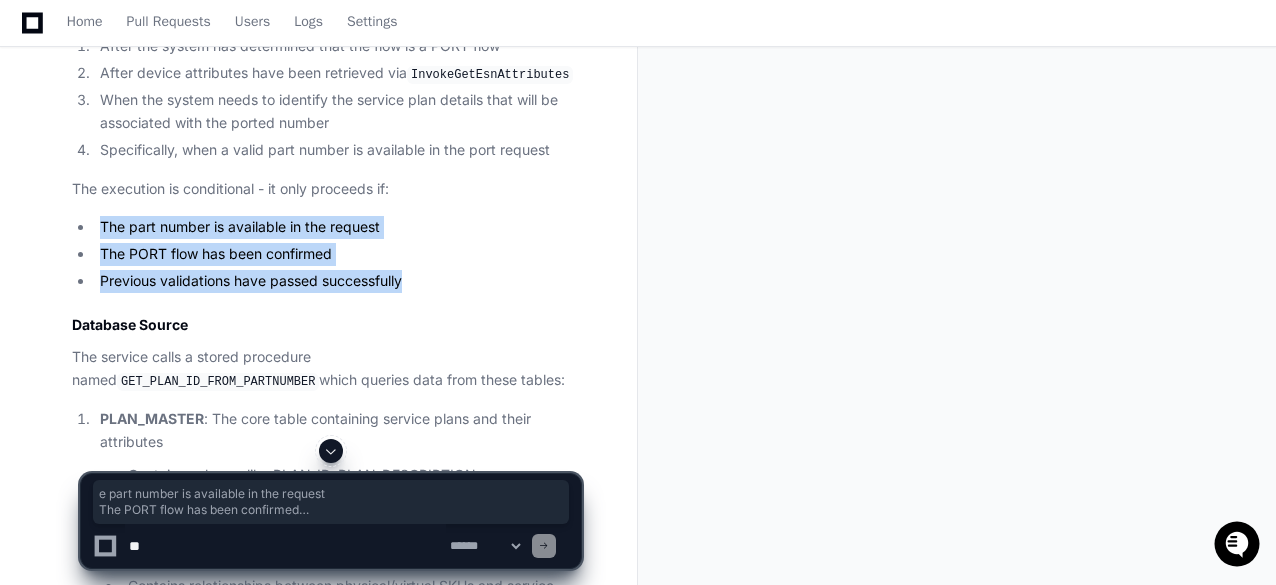 drag, startPoint x: 402, startPoint y: 407, endPoint x: 97, endPoint y: 357, distance: 309.0712 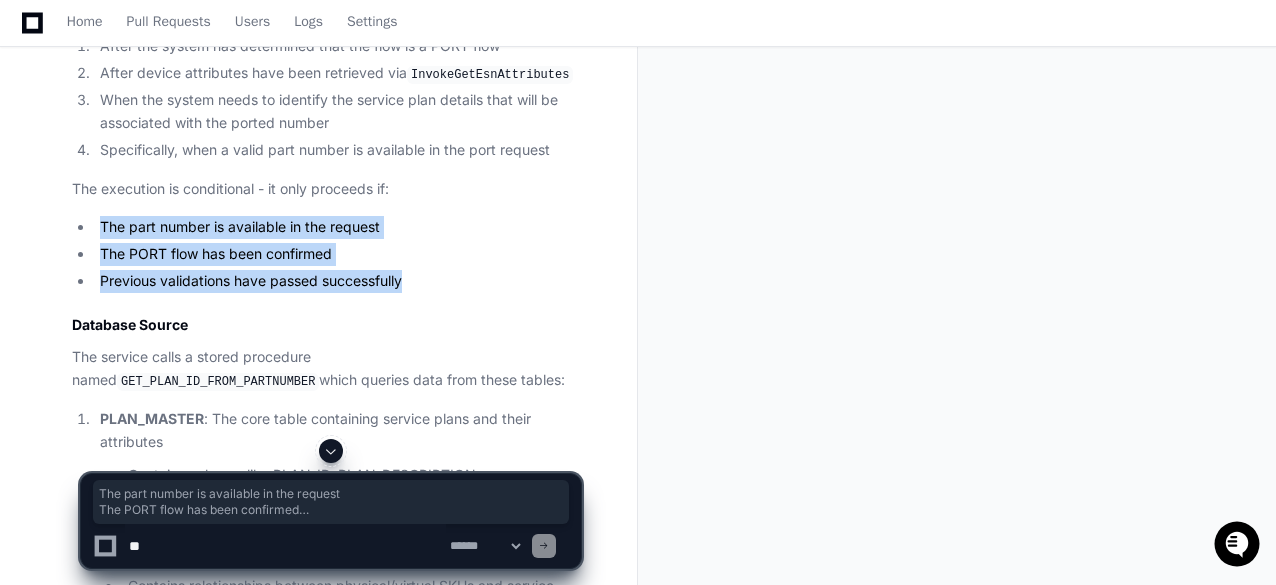 click on "The PORT flow has been confirmed" 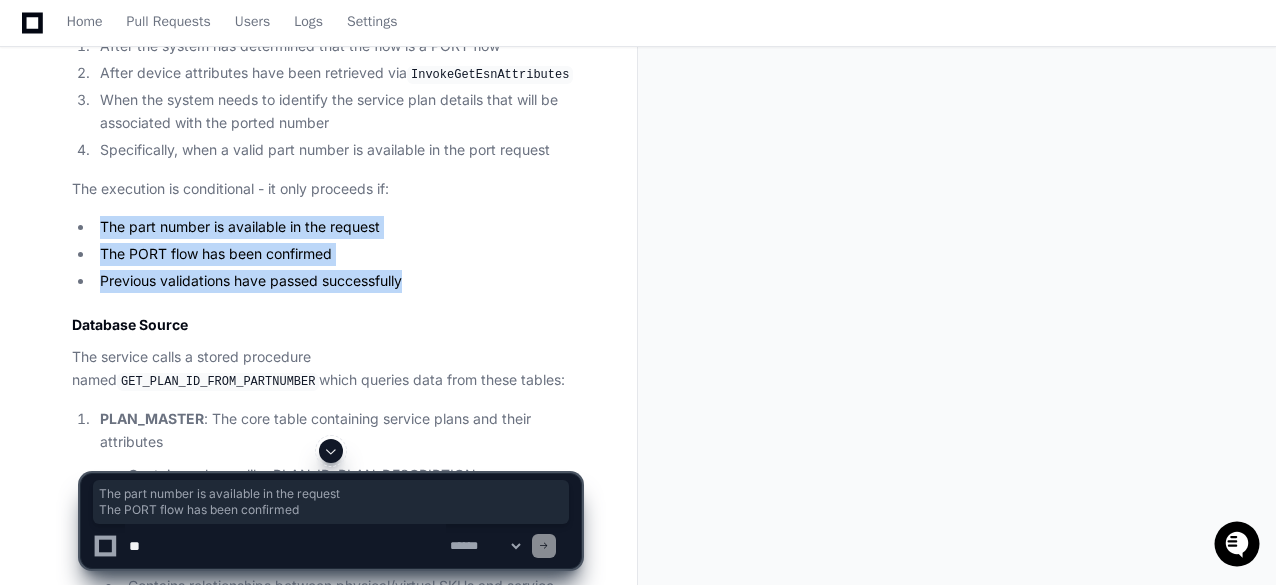 drag, startPoint x: 104, startPoint y: 367, endPoint x: 461, endPoint y: 401, distance: 358.6154 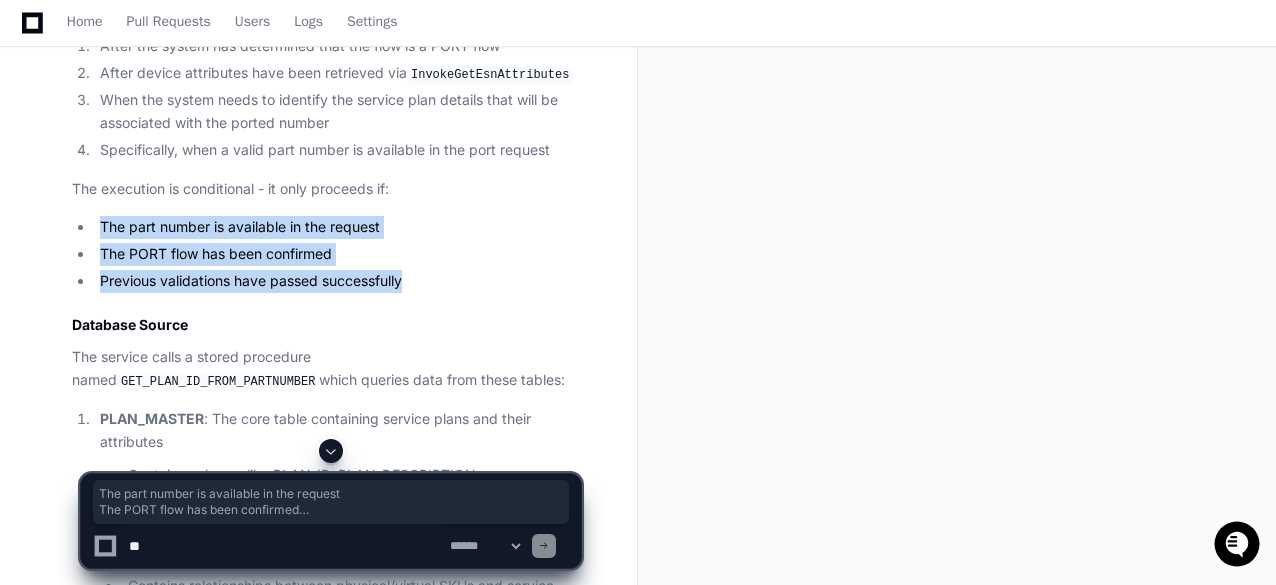 click on "The part number is available in the request
The PORT flow has been confirmed
Previous validations have passed successfully" 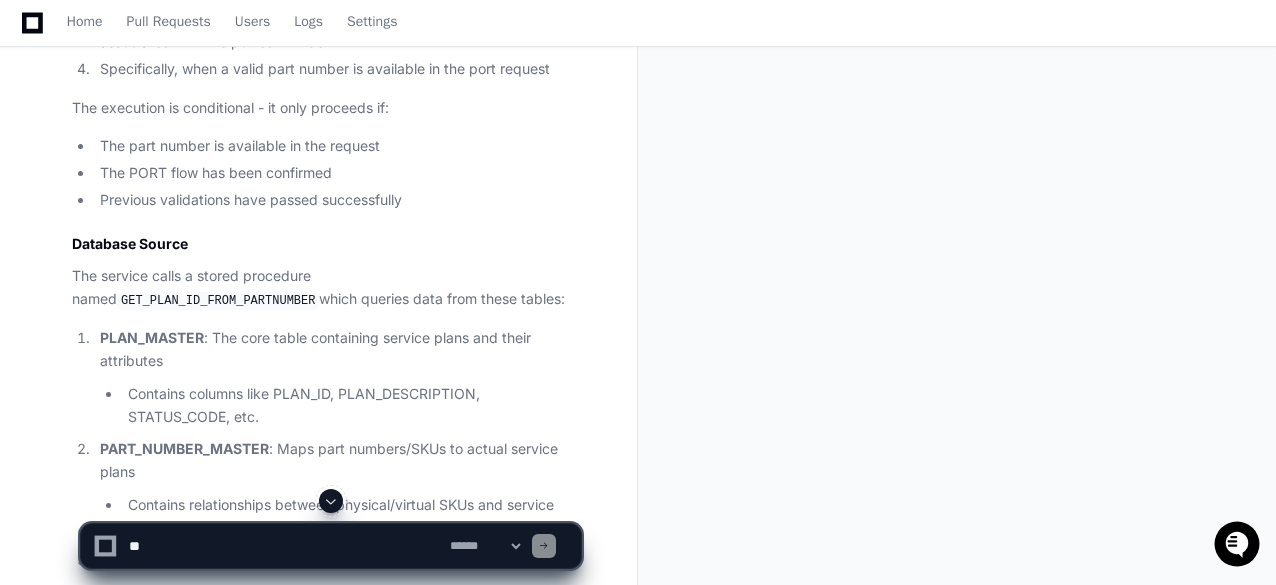 scroll, scrollTop: 19337, scrollLeft: 0, axis: vertical 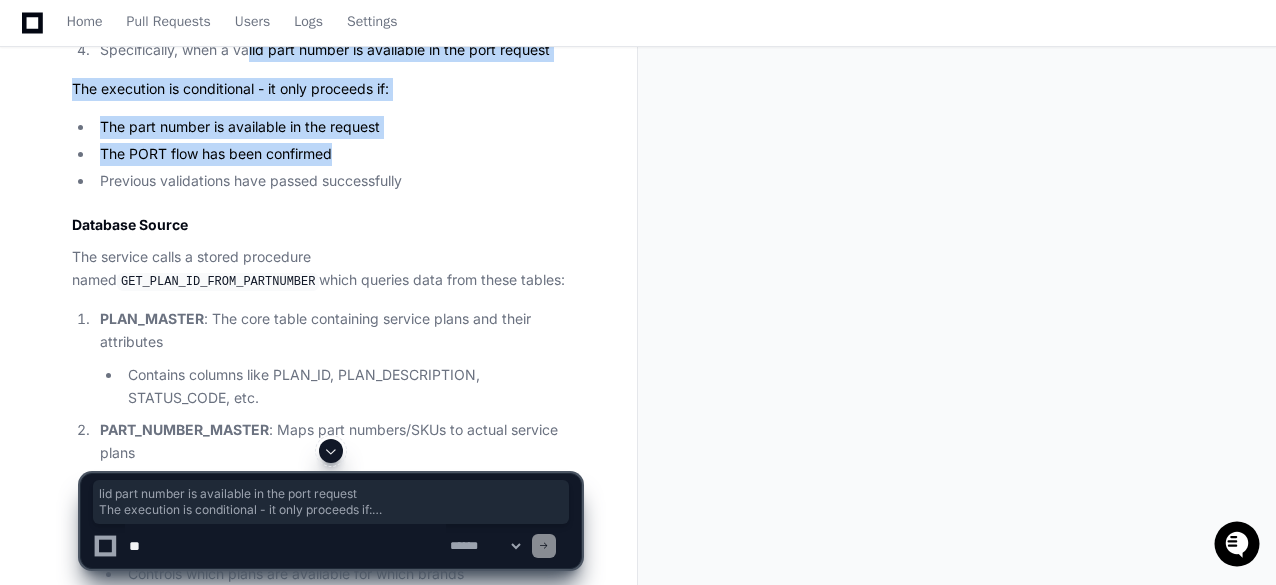 drag, startPoint x: 250, startPoint y: 187, endPoint x: 442, endPoint y: 295, distance: 220.29071 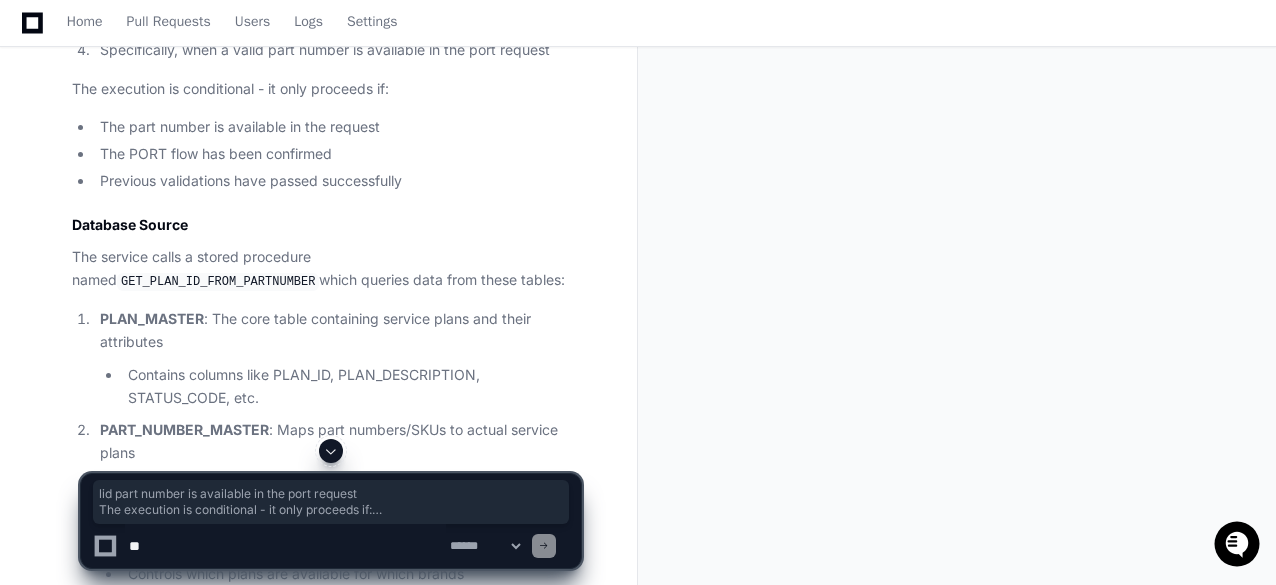 click on "Previous validations have passed successfully" 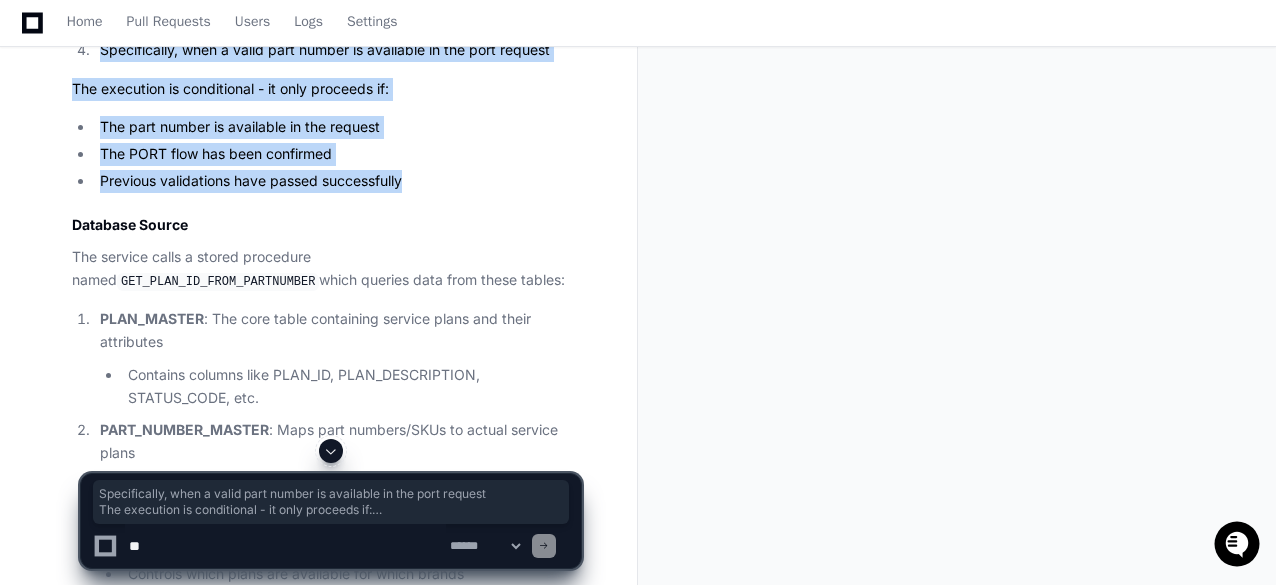 drag, startPoint x: 376, startPoint y: 291, endPoint x: 33, endPoint y: 169, distance: 364.0508 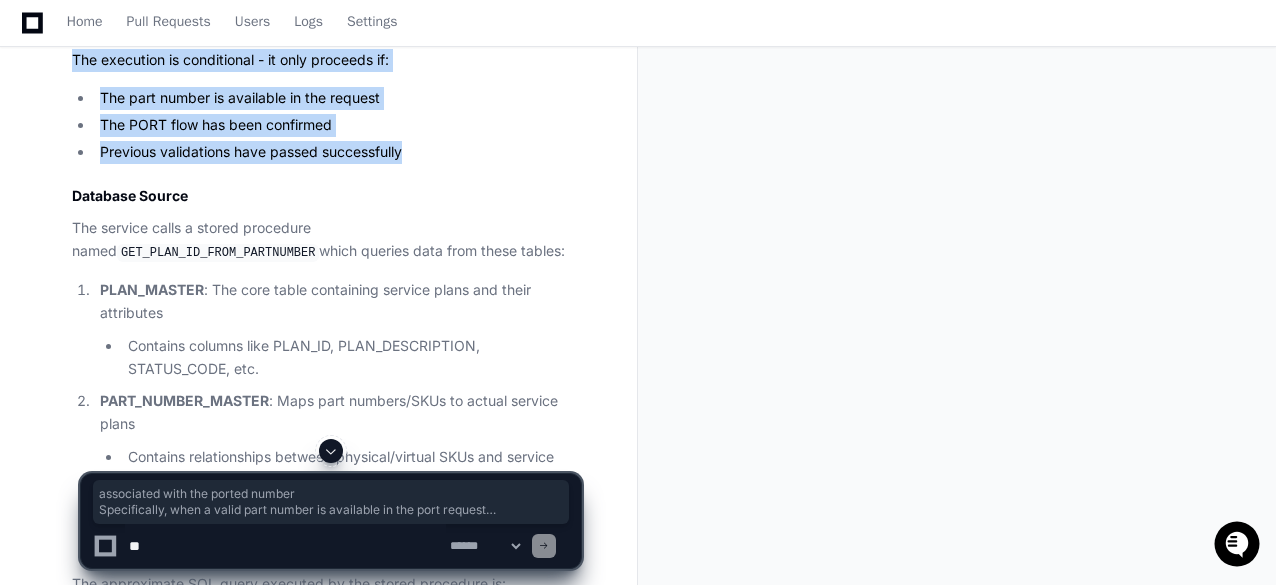 scroll, scrollTop: 19437, scrollLeft: 0, axis: vertical 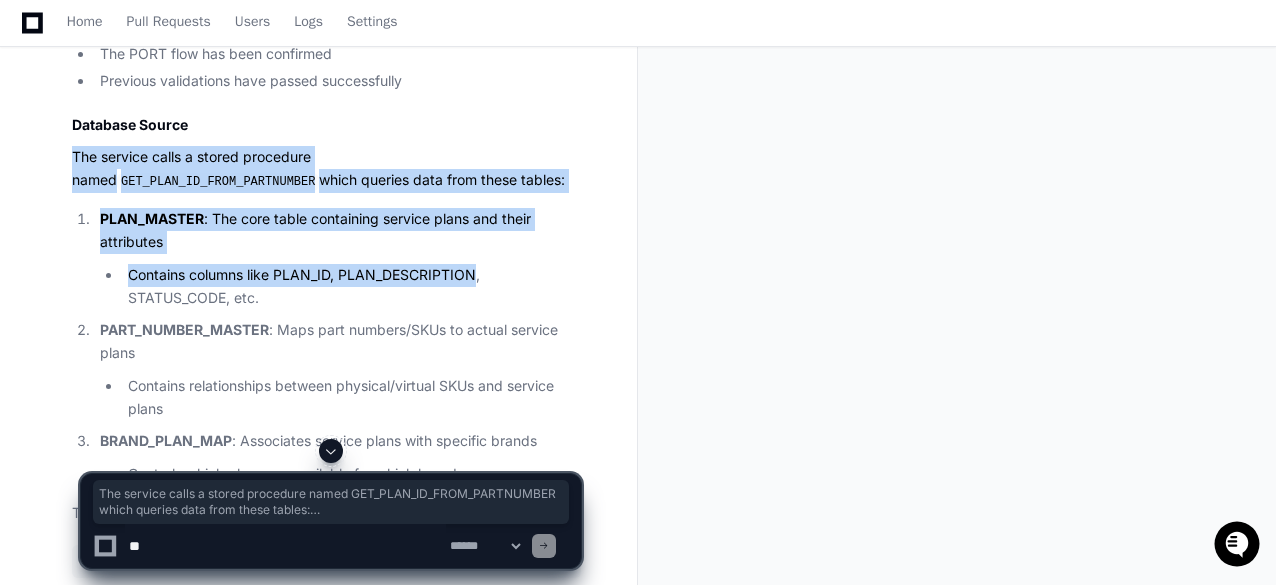 drag, startPoint x: 72, startPoint y: 291, endPoint x: 476, endPoint y: 397, distance: 417.6745 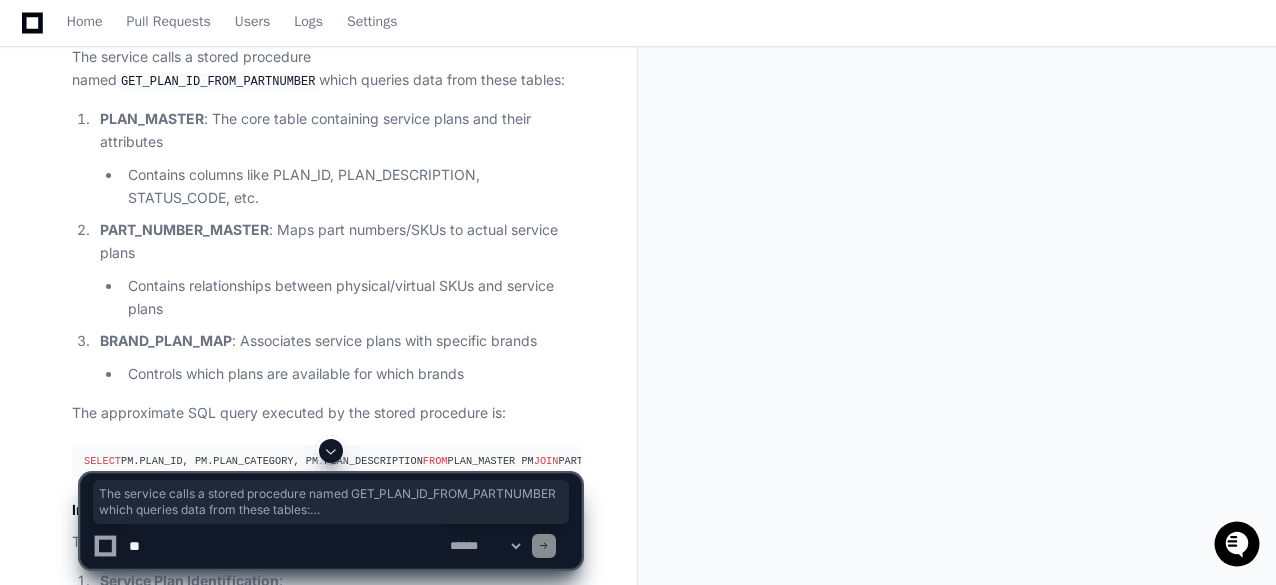 click on "Contains columns like PLAN_ID, PLAN_DESCRIPTION, STATUS_CODE, etc." 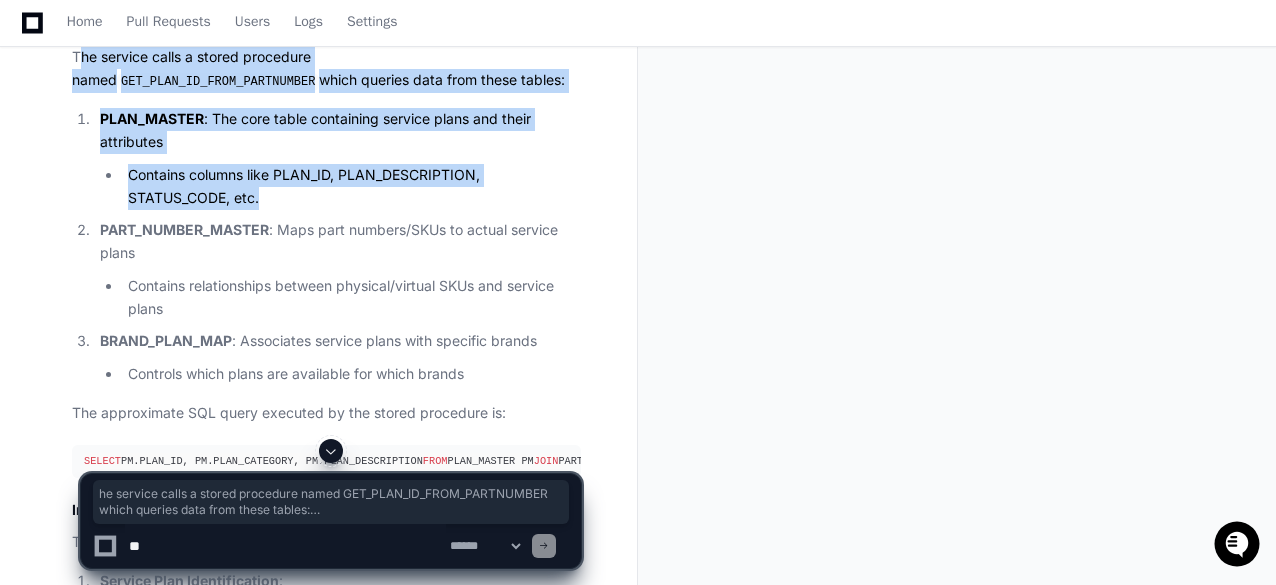 drag, startPoint x: 324, startPoint y: 329, endPoint x: 84, endPoint y: 193, distance: 275.85504 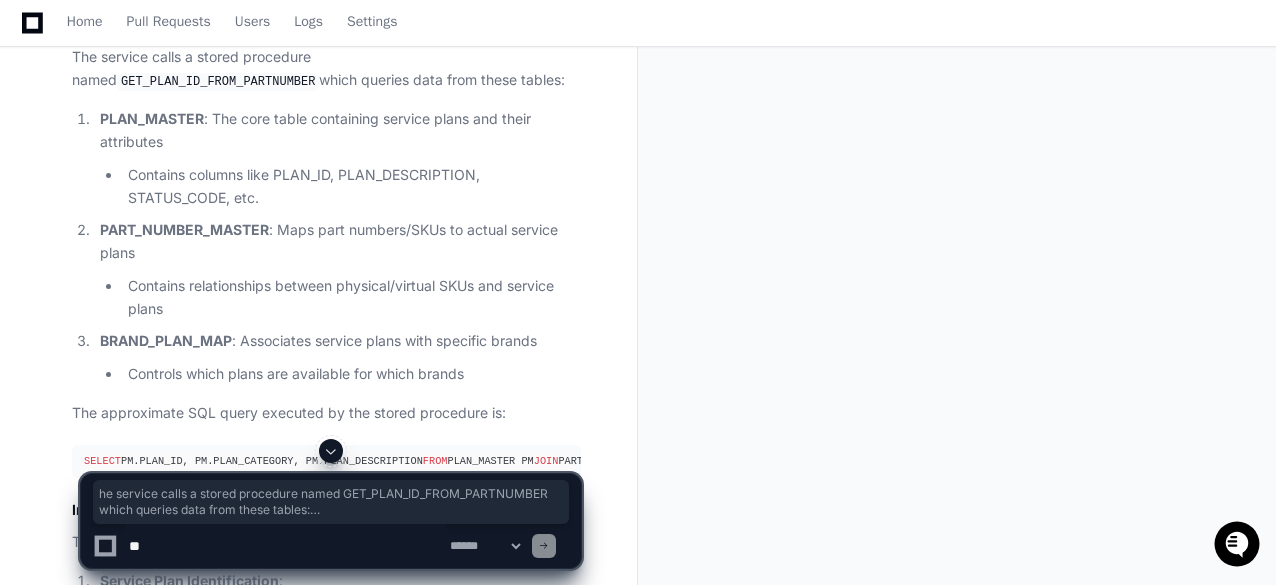 click on "Invoke_GetPlanIdFromPartnumber in the PORT Flow
Based on my analysis of the SOA codebase, I can provide you with a comprehensive breakdown of the  Invoke_GetPlanIdFromPartnumber  function in the PORT flow.
Input Parameters
The service is called with these input parameters:
IN_PART_NUMBER : The primary input parameter
Contains the part number/SKU of the service plan being ported
Example: "TFDATA0030P" or "STREFILL0060P"
IN_BRAND : The telecommunications brand context
Used to filter for brand-specific plan IDs
Example: "TRACFONE" or "STRAIGHT_TALK"
IN_SOURCE_SYSTEM : Origin of the request
Usually passed from the original request's source system value
Example: "WEB", "APP", or "RTR"
Example input:
< InputParameters >
< ns108:IN_PART_NUMBER > STREFILL0060P </ ns108:IN_PART_NUMBER >
< ns108:IN_BRAND > STRAIGHT_TALK </ ns108:IN_BRAND >
< ns108:IN_SOURCE_SYSTEM > WEB </ ns108:IN_SOURCE_SYSTEM >
</ InputParameters >
Output Parameters" 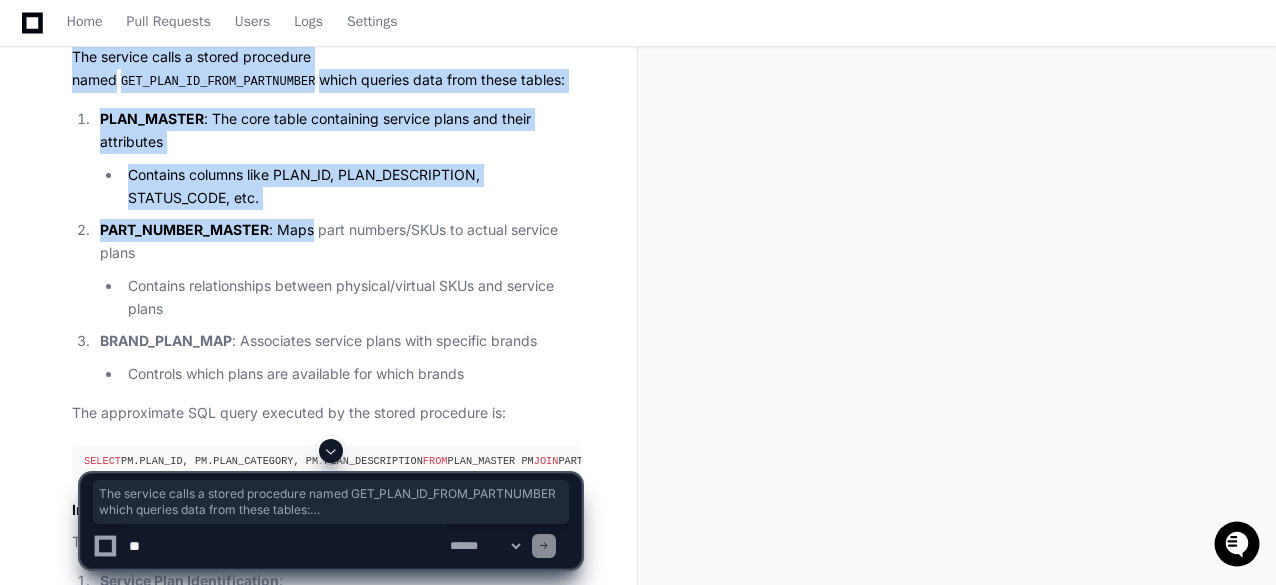 drag, startPoint x: 70, startPoint y: 191, endPoint x: 308, endPoint y: 356, distance: 289.60144 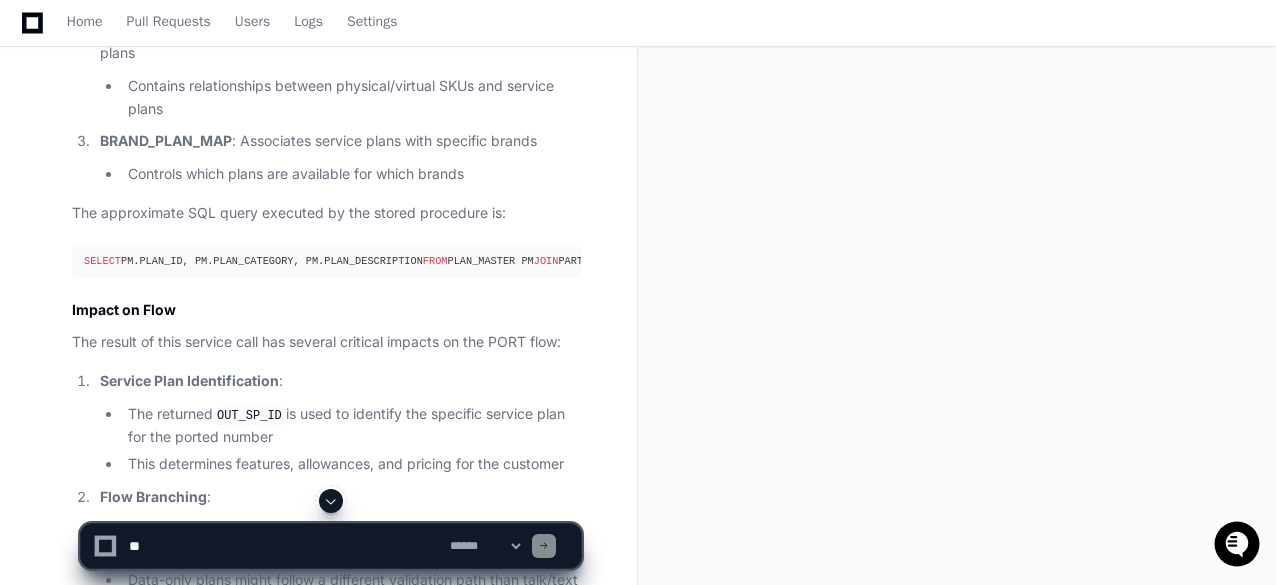 scroll, scrollTop: 19537, scrollLeft: 0, axis: vertical 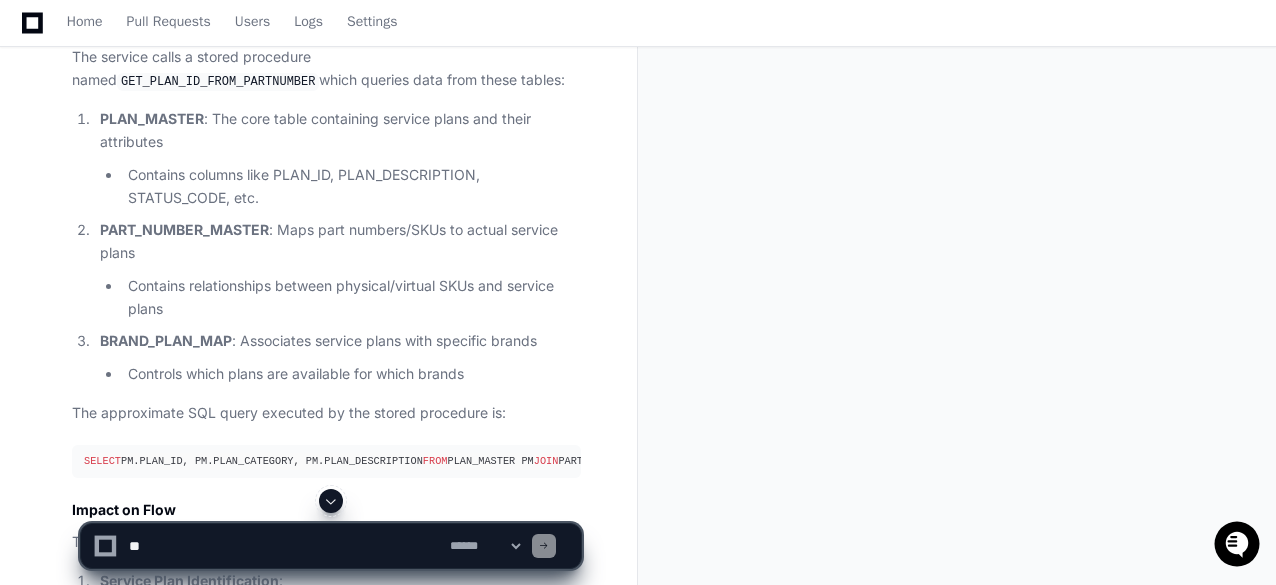 click 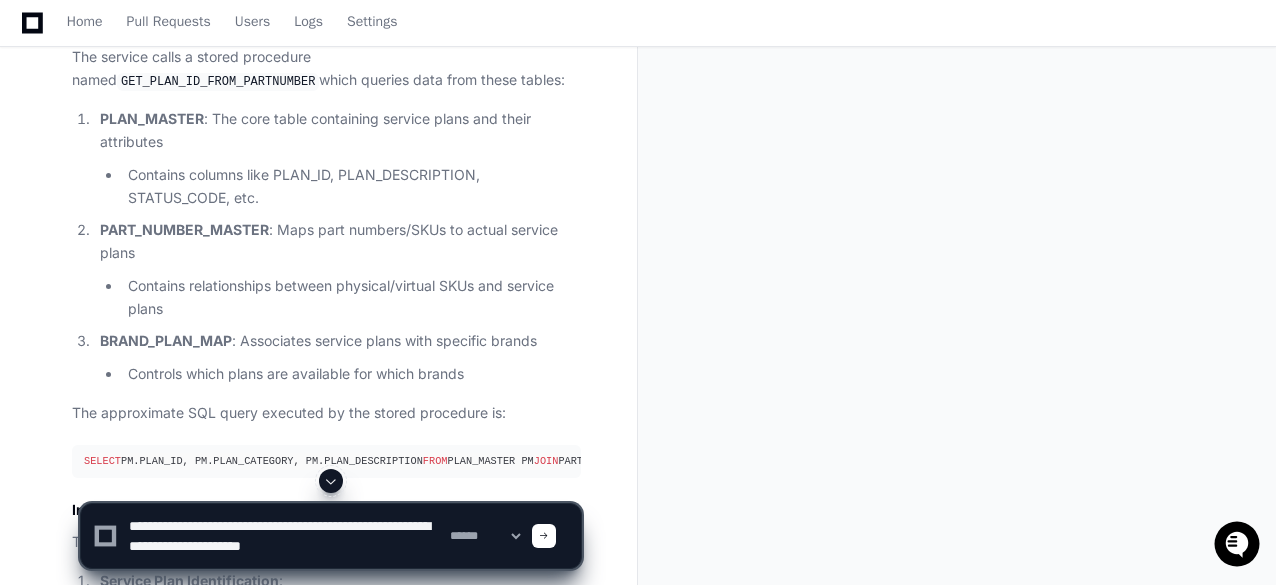scroll, scrollTop: 6, scrollLeft: 0, axis: vertical 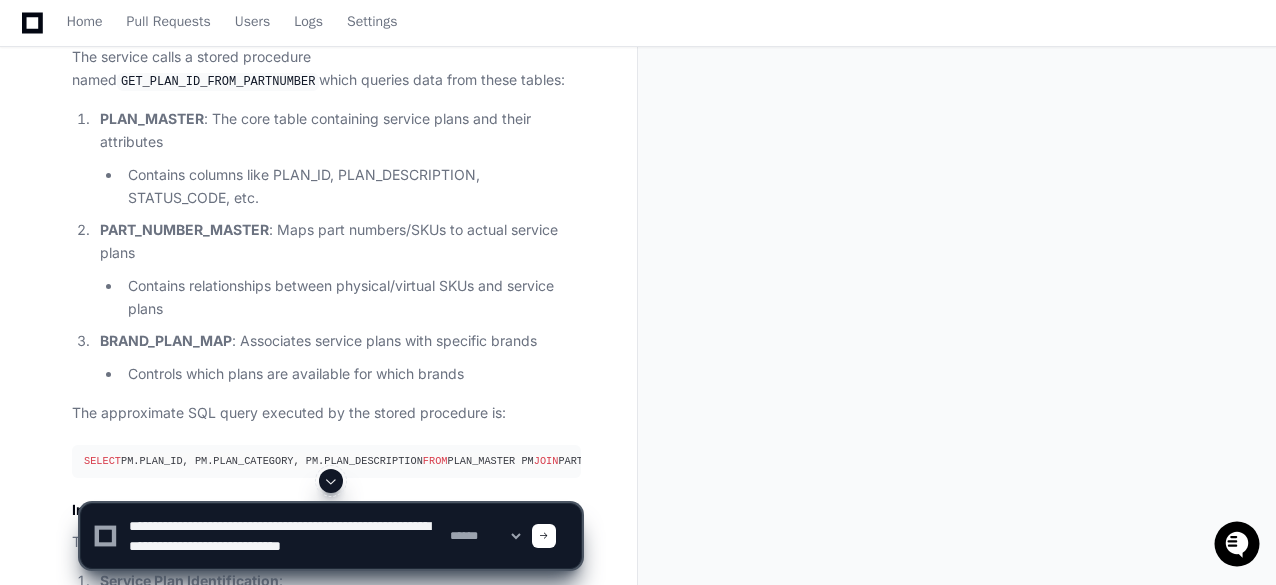 type on "**********" 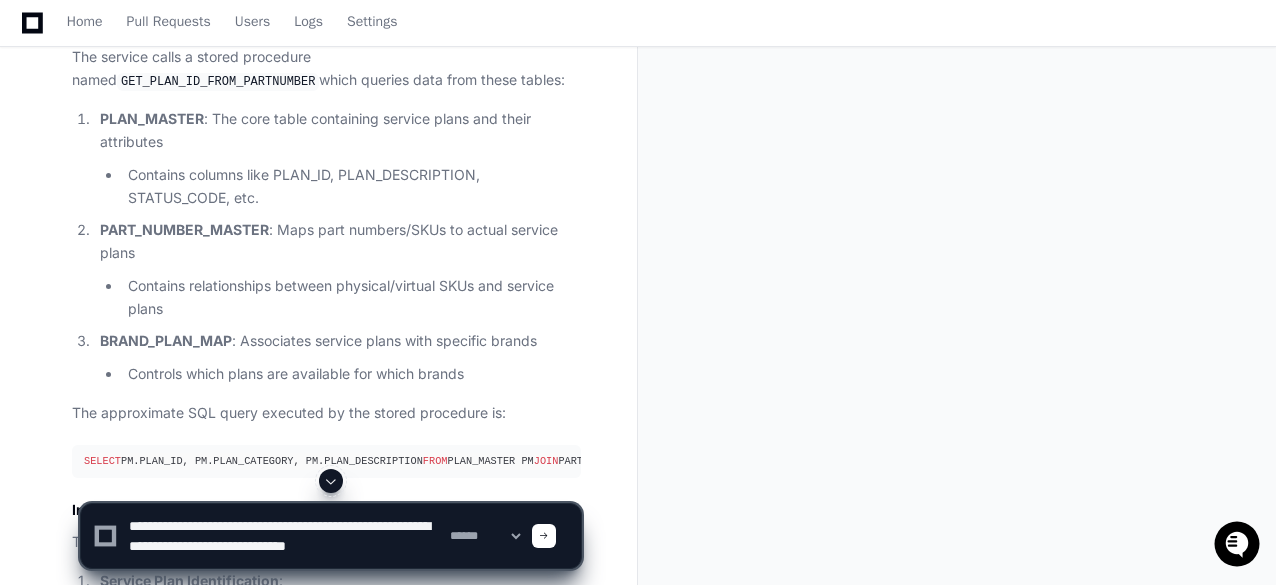 type 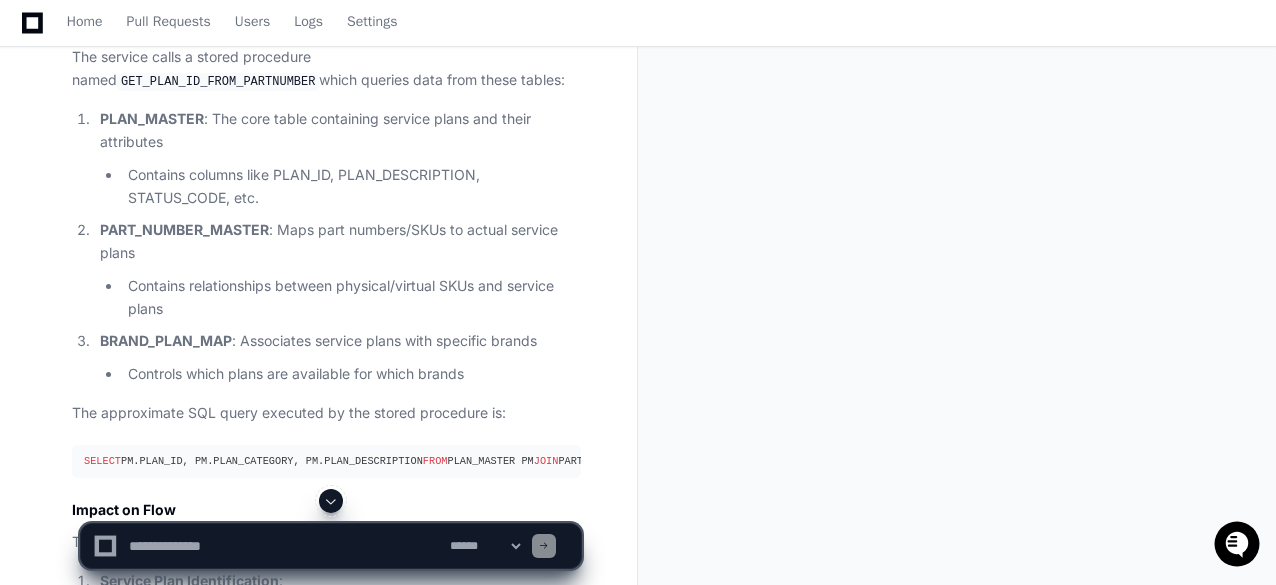 scroll, scrollTop: 19714, scrollLeft: 0, axis: vertical 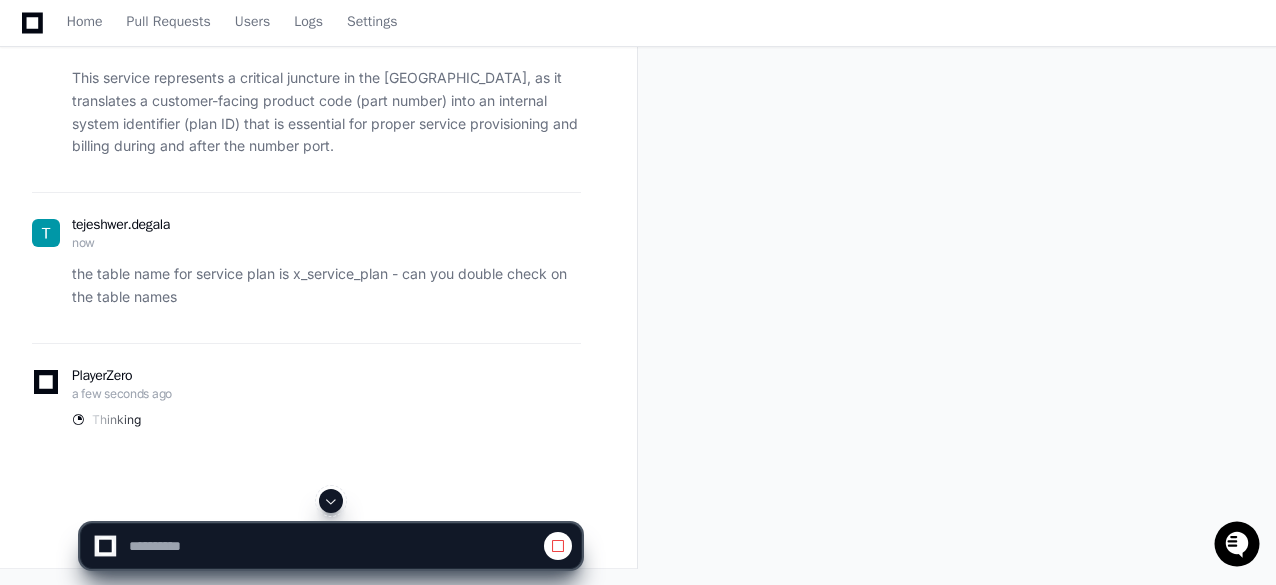 click on "SubmitOrder BPEL Process Details  Created by  @ tejeshwer.degala  10 hours ago   Share
tejeshwer.degala a day ago In "SOA_Development/OrderServices/OrderServiceOS/SOA/BPEL/SubmitOrder.bpel" - during PORT flow - after flow determination - there is a step which invokes Invoke_Invoke_GetRewardsEnrollmentStatus - what is the input and output - where does it fetch the information from - what is the impact on further flow , when is it executed
PlayerZero a day ago Thinking Grepping SOA_Development/OrderServices/OrderServiceOS/SOA/BPEL/SubmitOrder.bpel I'll look into the details of the  Invoke_Invoke_GetRewardsEnrollmentStatus  step in the PORT flow of the SubmitOrder.bpel file. Let me locate and analyze this for you.
Grepping SubmitOrder.bpel Let me search for the file more broadly to find its location in the codebase:
Exploring soa-12c/SOA_Development/OrderServices/OrderServiceOS/SOA/BPEL Now I'll search for the file in the specific repository:" 